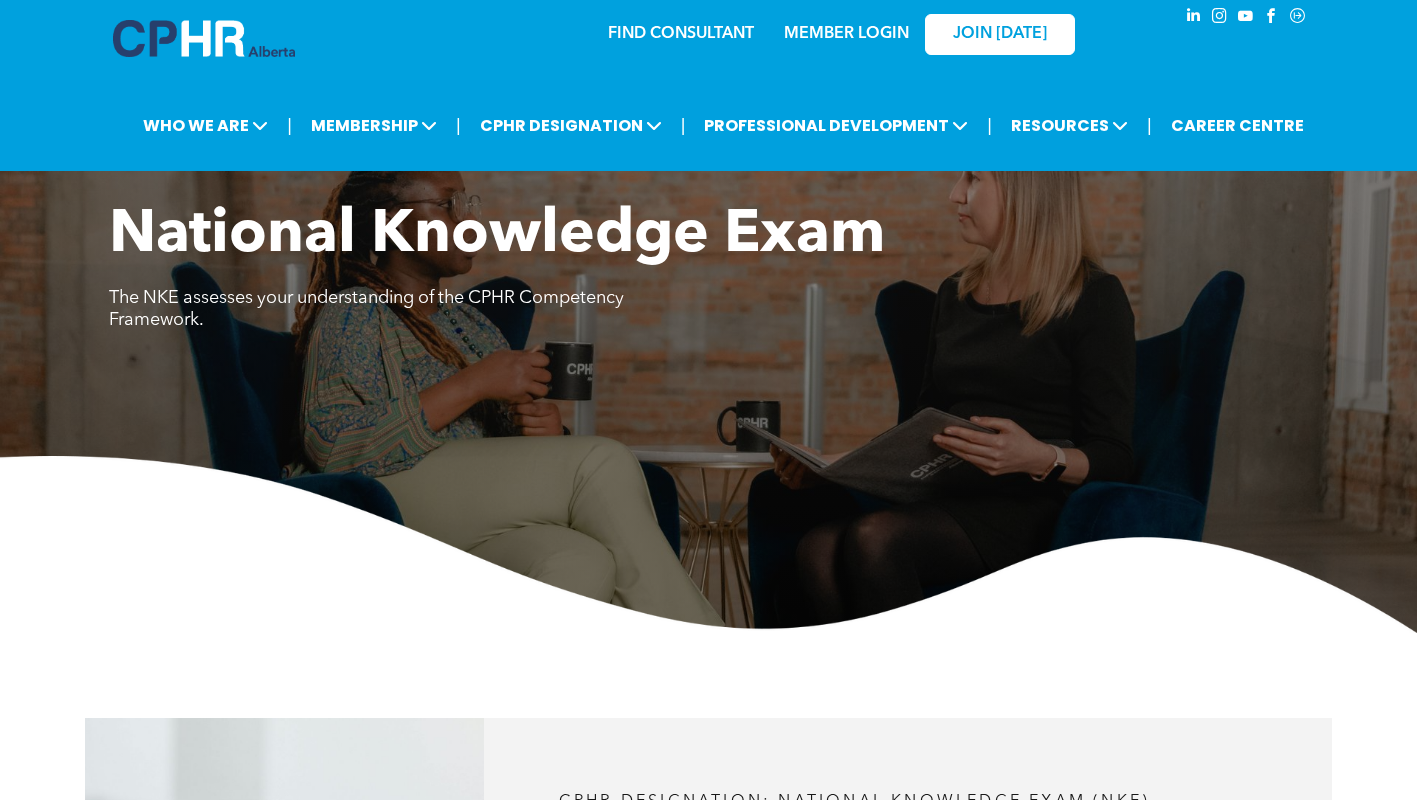 scroll, scrollTop: 0, scrollLeft: 0, axis: both 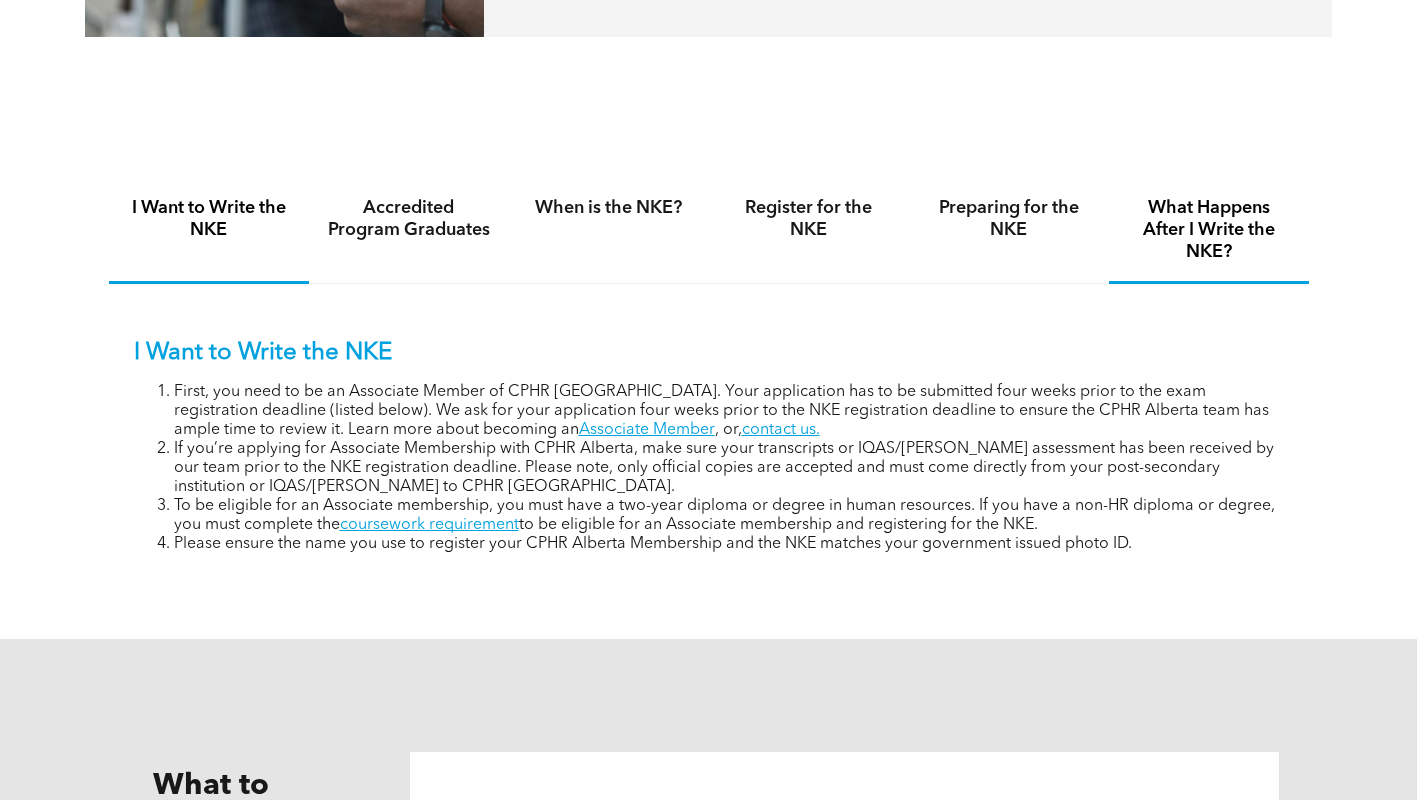drag, startPoint x: 1198, startPoint y: 216, endPoint x: 1177, endPoint y: 223, distance: 22.135944 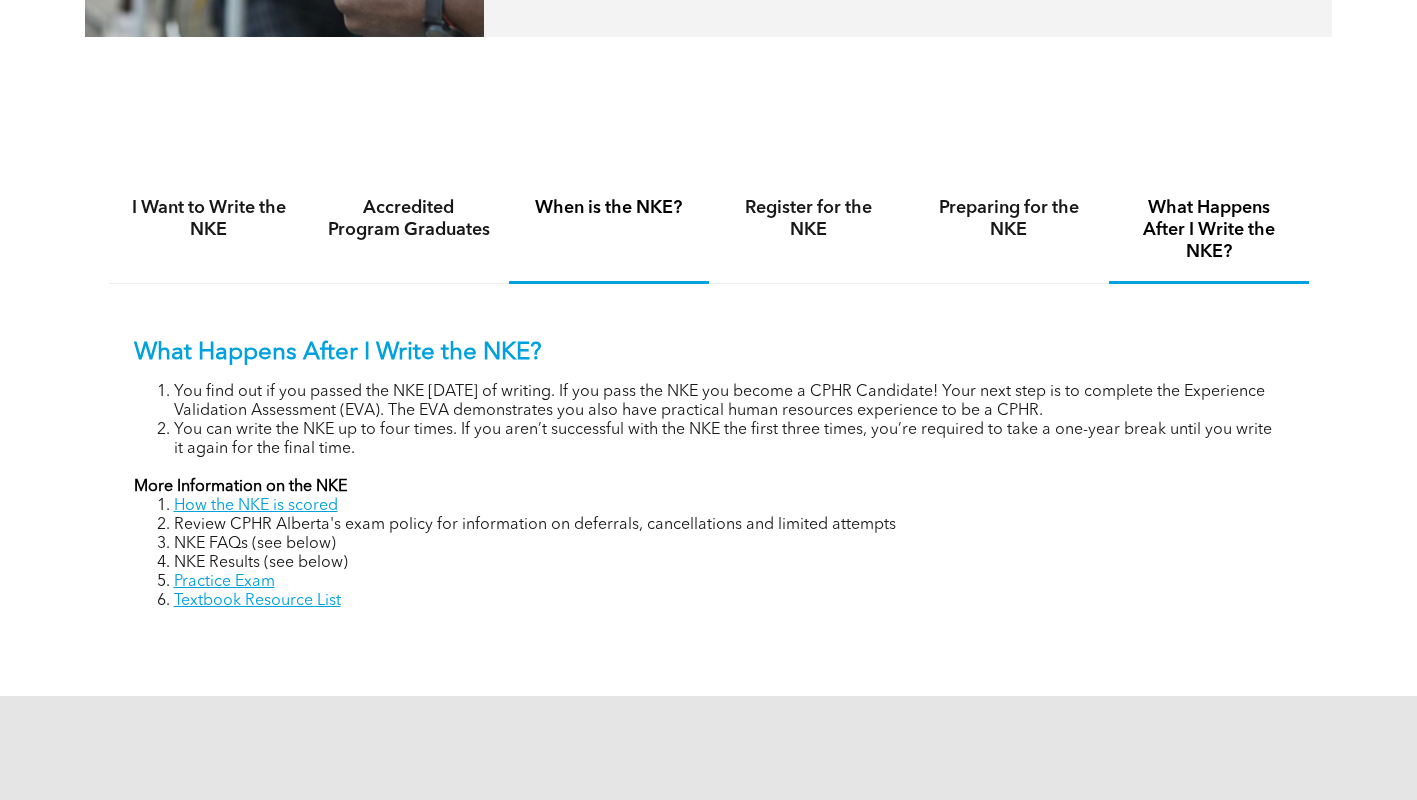 click on "When is the NKE?" at bounding box center [609, 208] 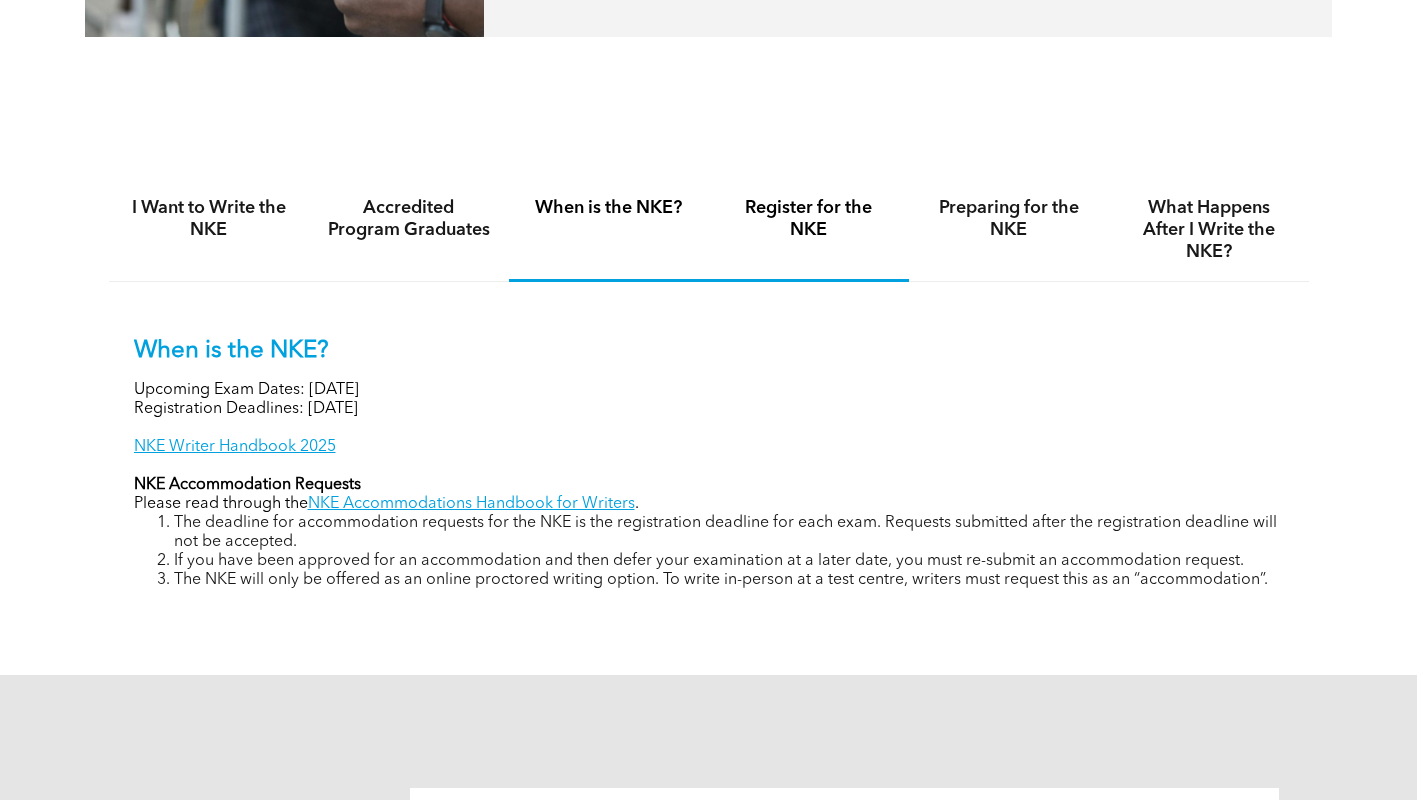 click on "Register for the NKE" at bounding box center [809, 219] 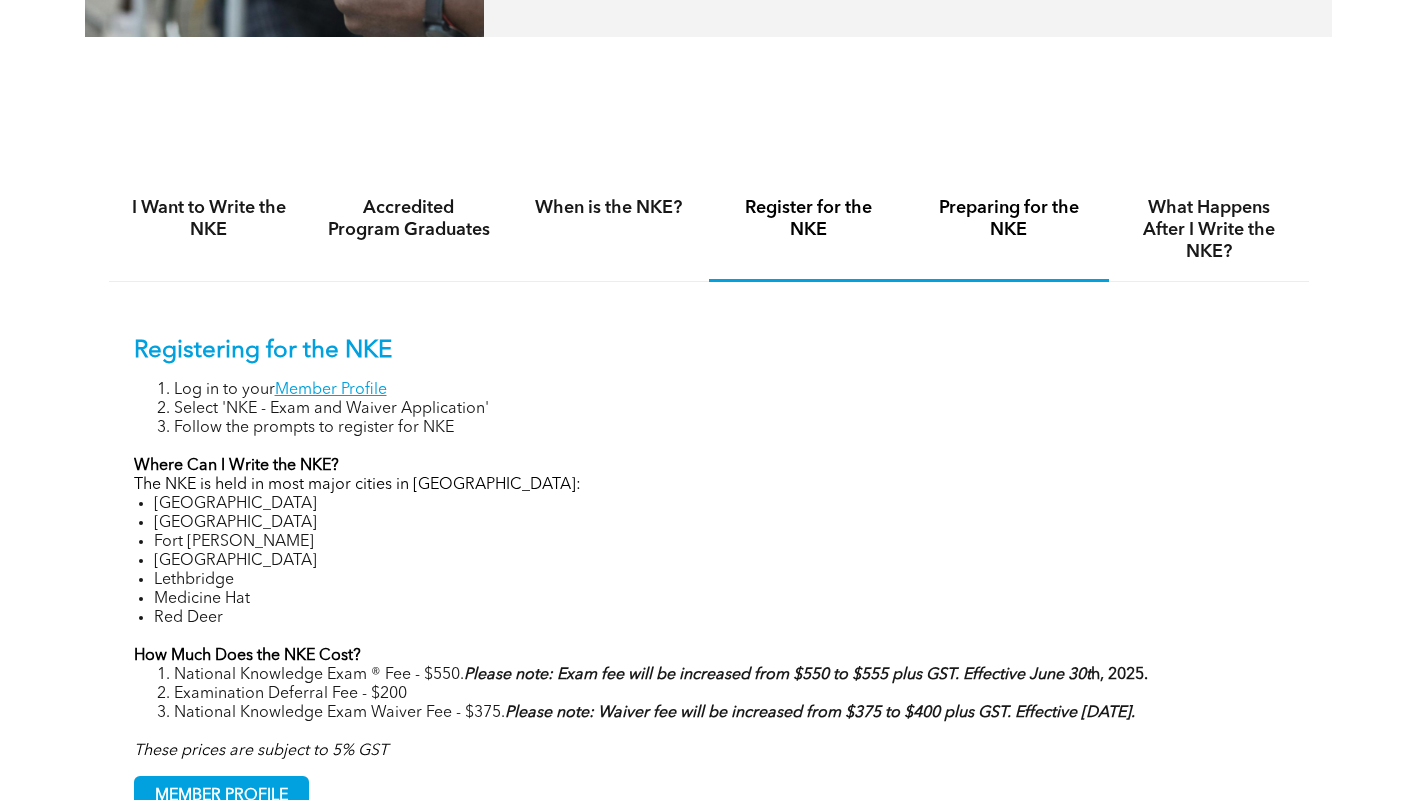 click on "Preparing for the NKE" at bounding box center (1009, 219) 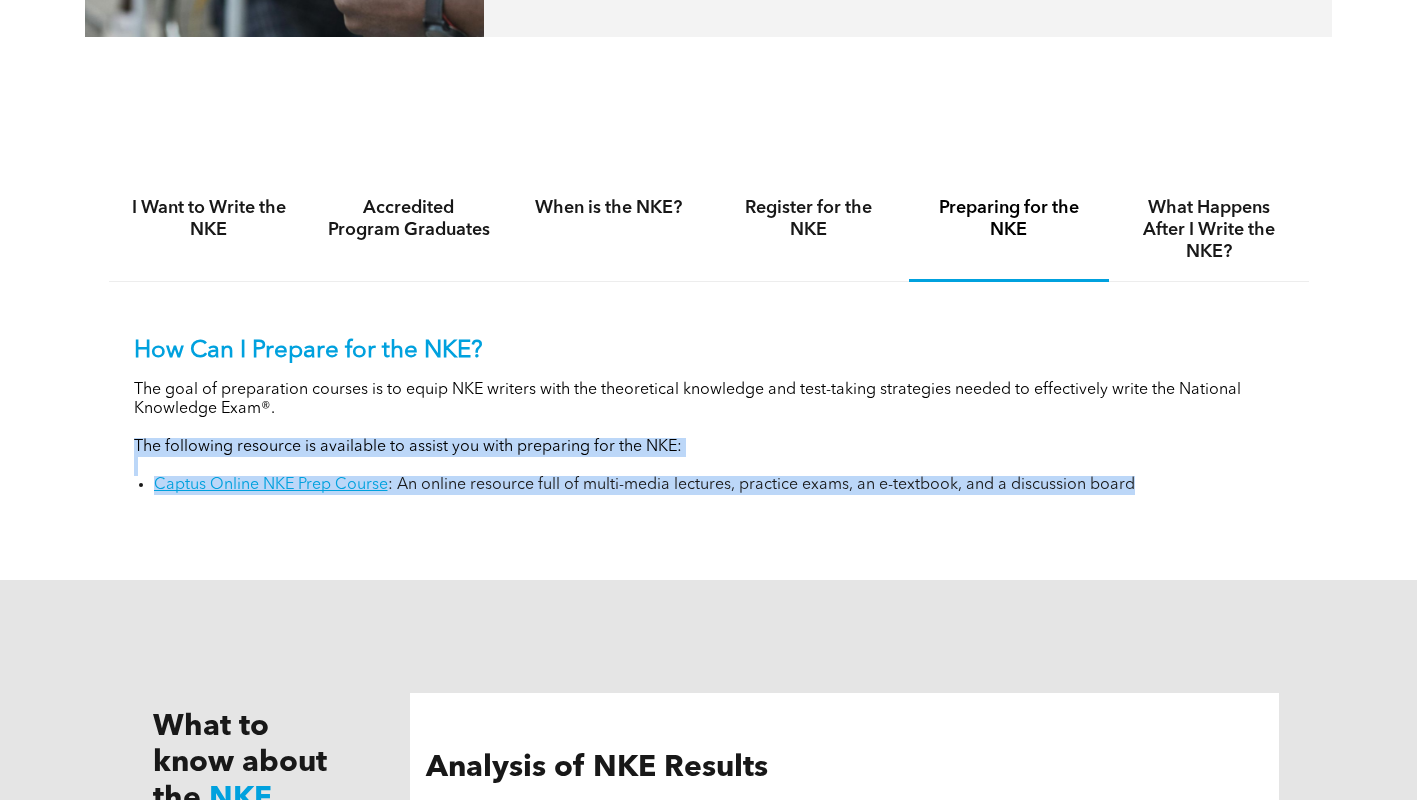 drag, startPoint x: 125, startPoint y: 455, endPoint x: 1181, endPoint y: 484, distance: 1056.3981 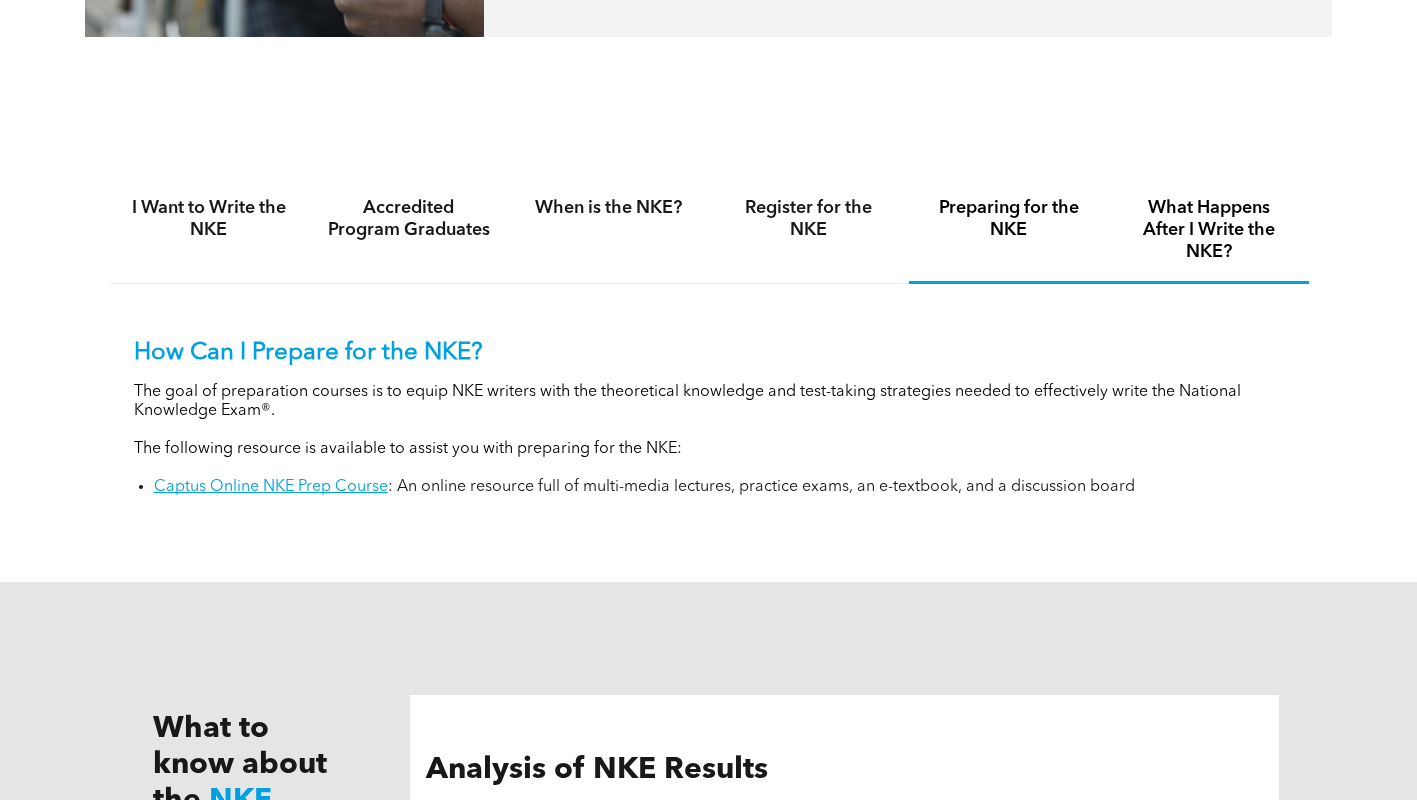 click on "What Happens After I Write the NKE?" at bounding box center [1209, 230] 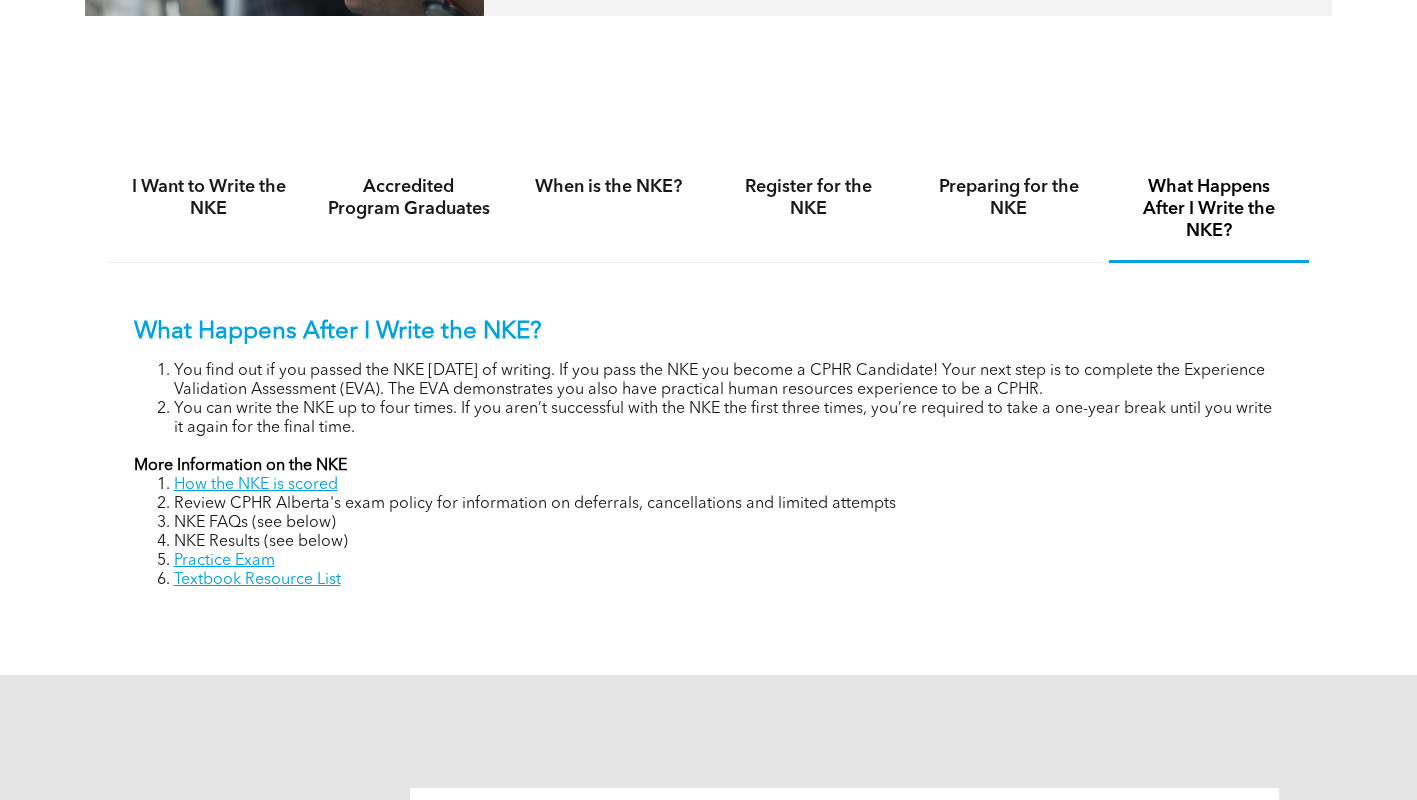 scroll, scrollTop: 1500, scrollLeft: 0, axis: vertical 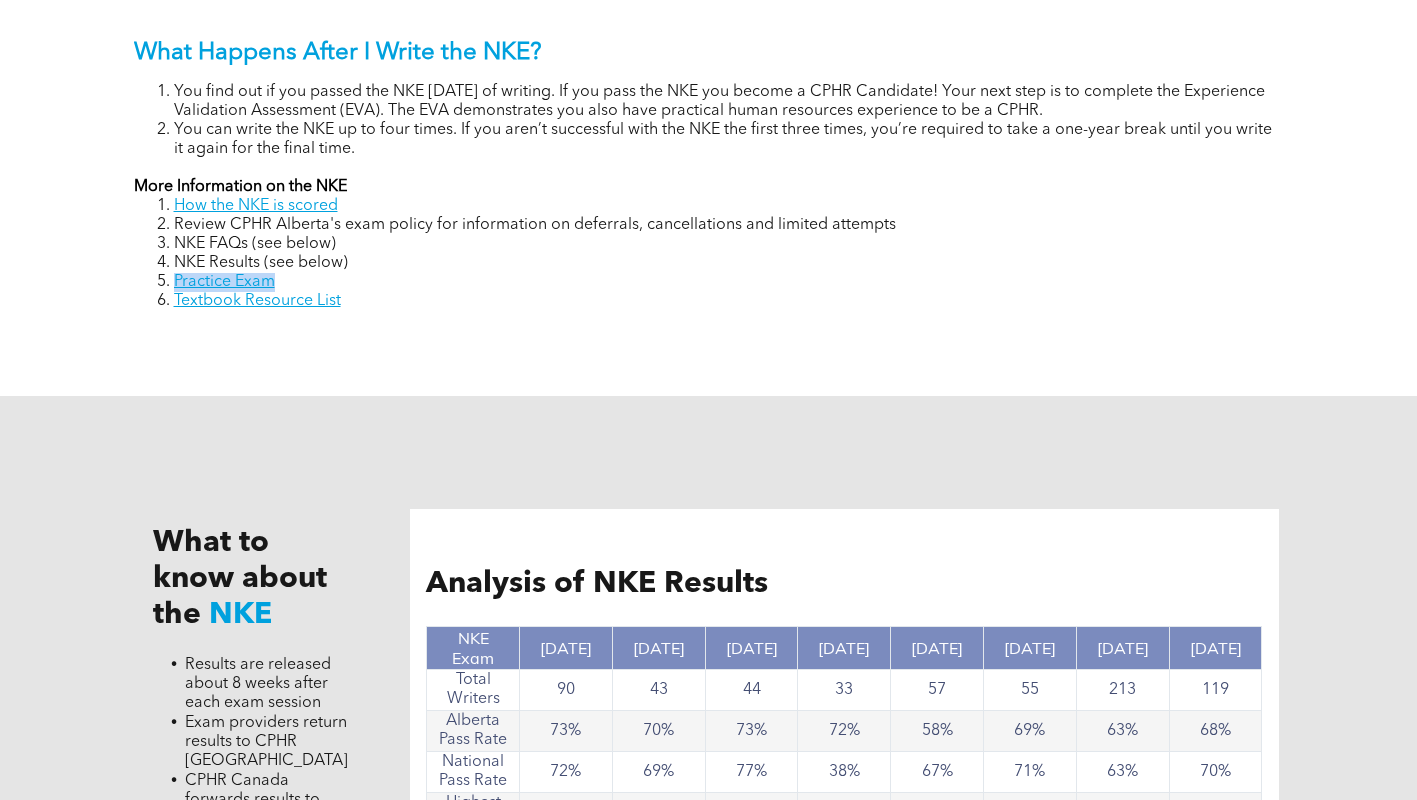 drag, startPoint x: 317, startPoint y: 283, endPoint x: 174, endPoint y: 280, distance: 143.03146 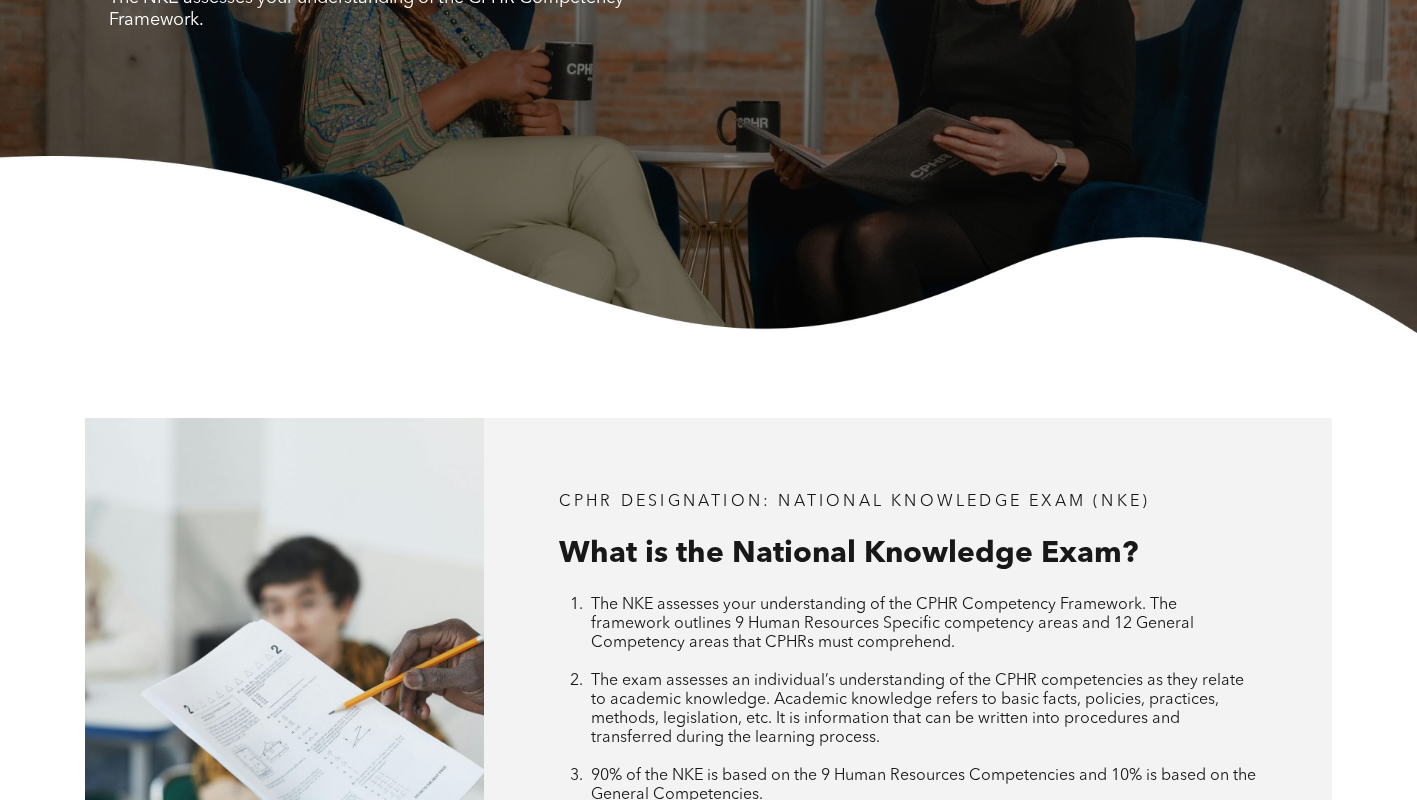 scroll, scrollTop: 0, scrollLeft: 0, axis: both 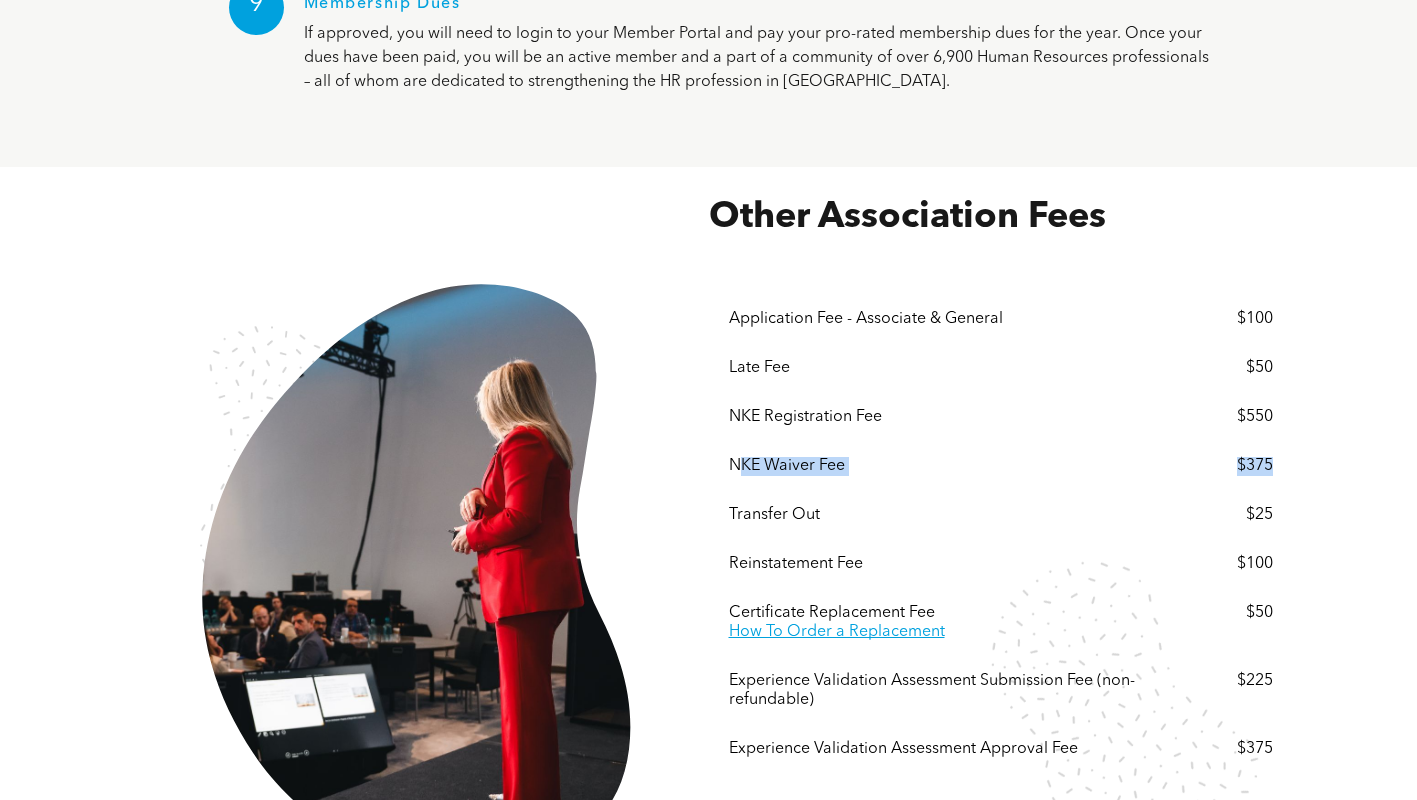 drag, startPoint x: 737, startPoint y: 379, endPoint x: 1306, endPoint y: 377, distance: 569.00354 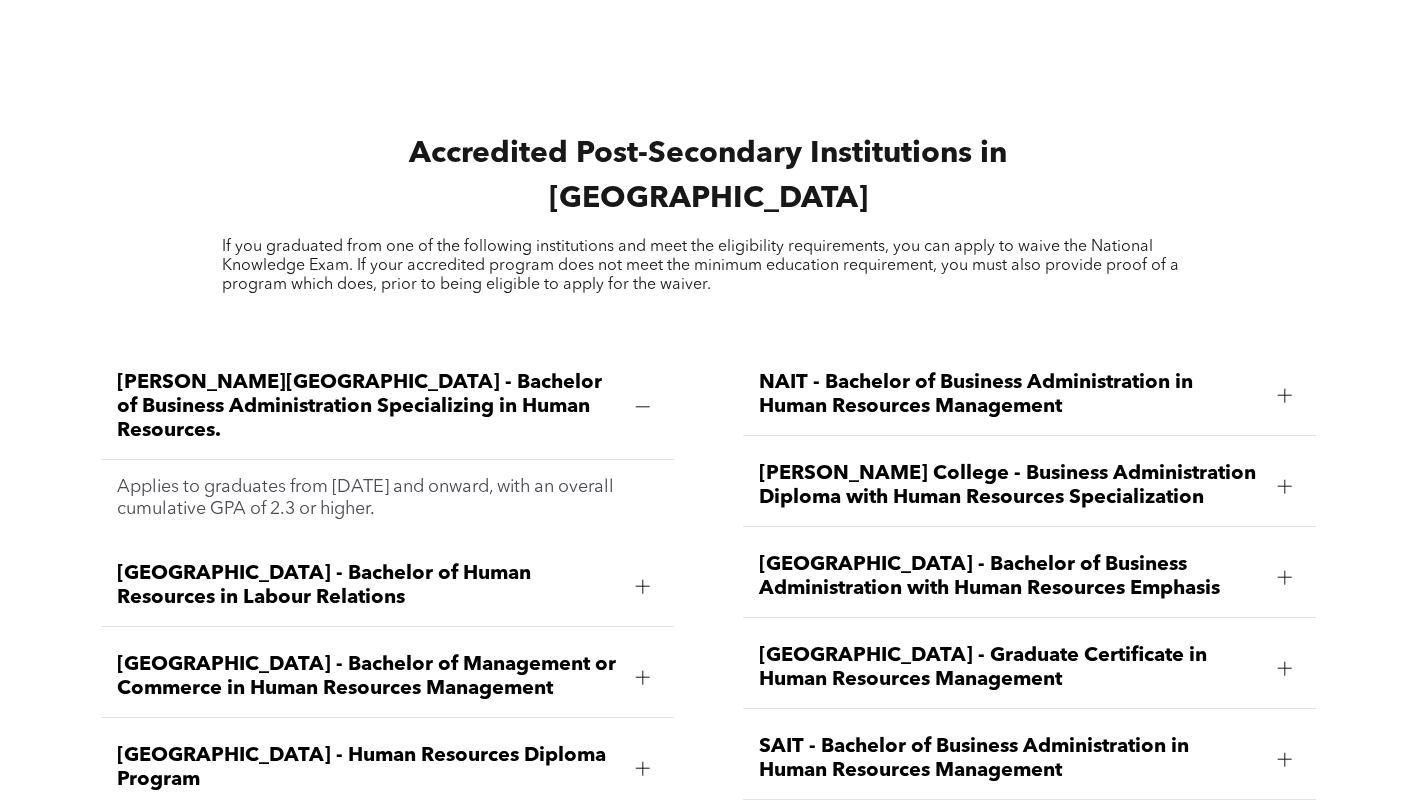 scroll, scrollTop: 3000, scrollLeft: 0, axis: vertical 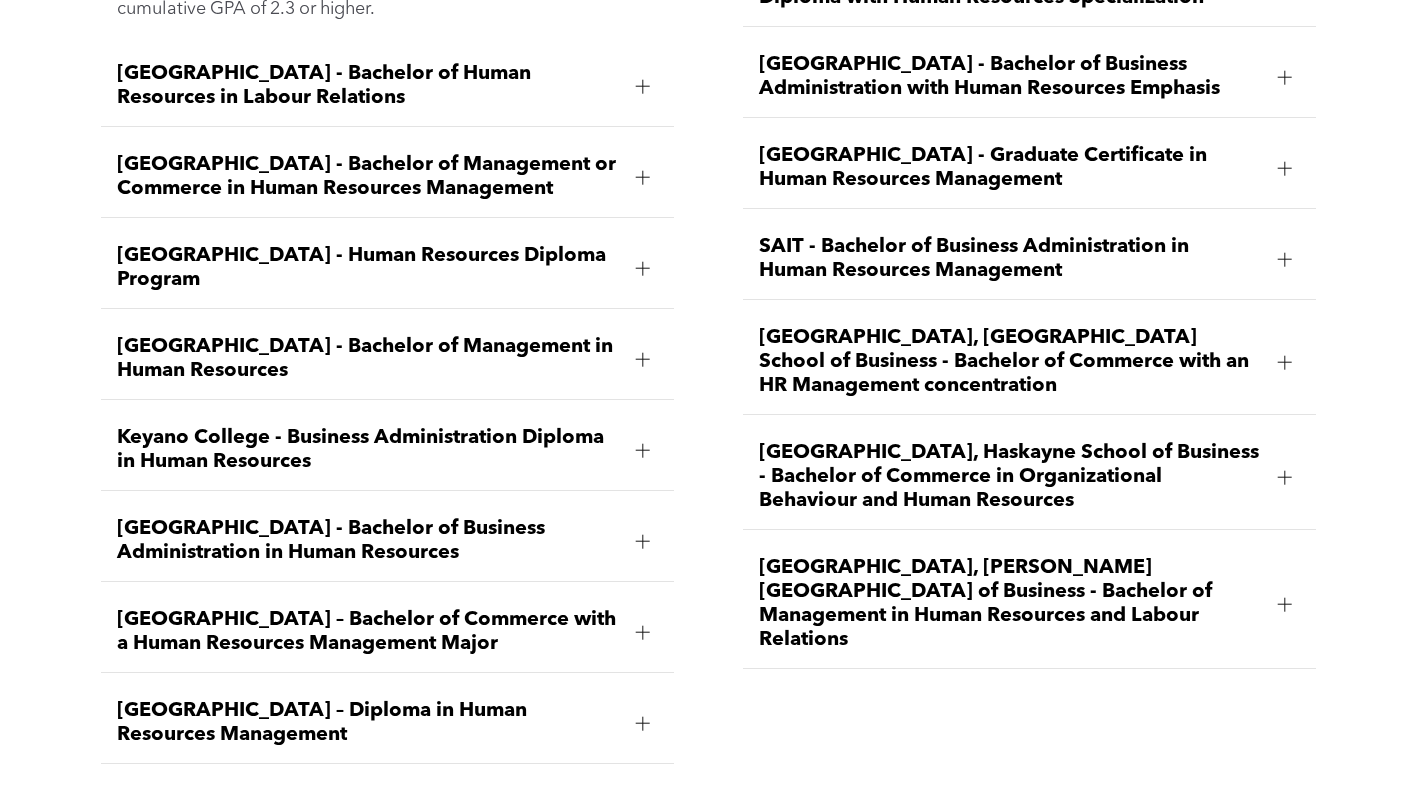 click on "[GEOGRAPHIC_DATA] – Diploma in Human Resources Management" at bounding box center [368, 723] 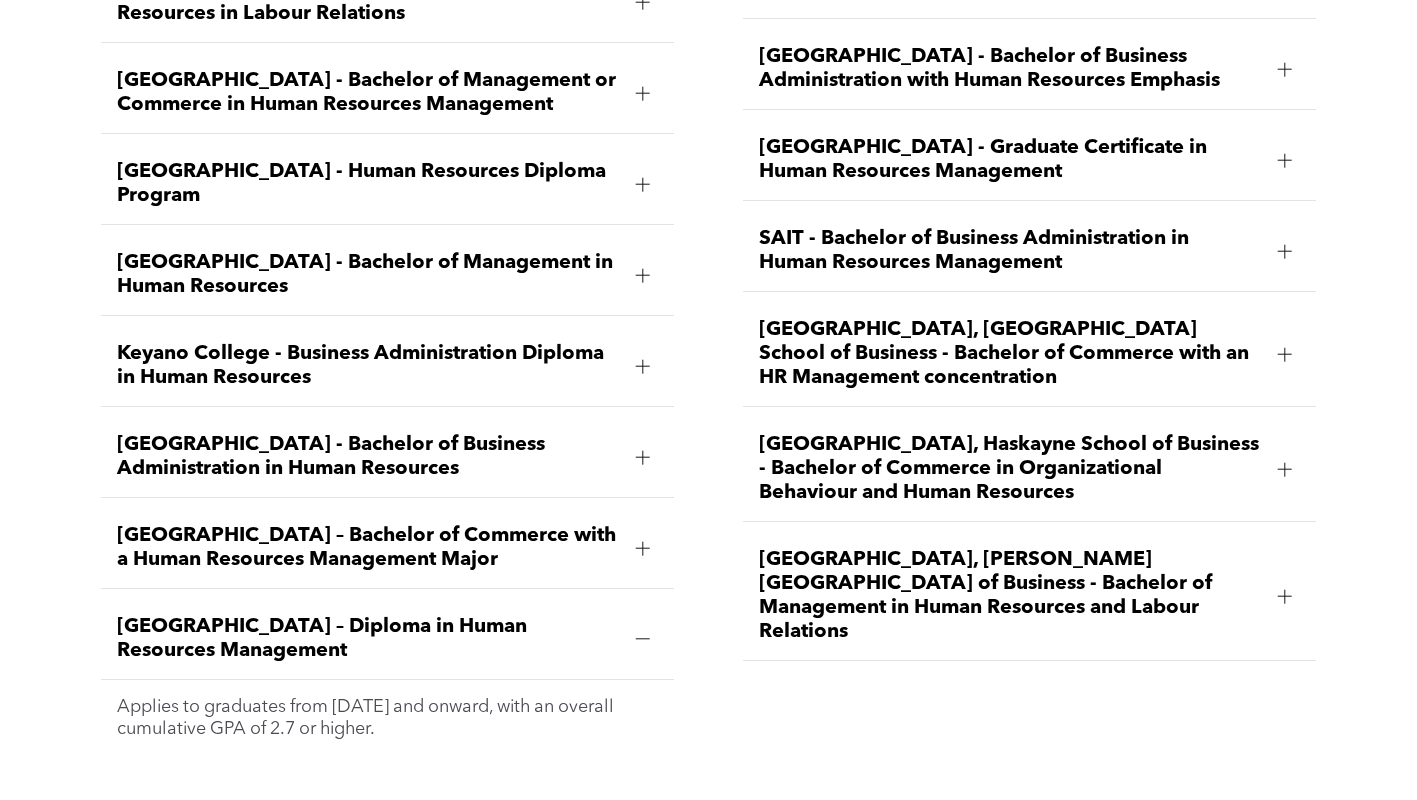 scroll, scrollTop: 3124, scrollLeft: 0, axis: vertical 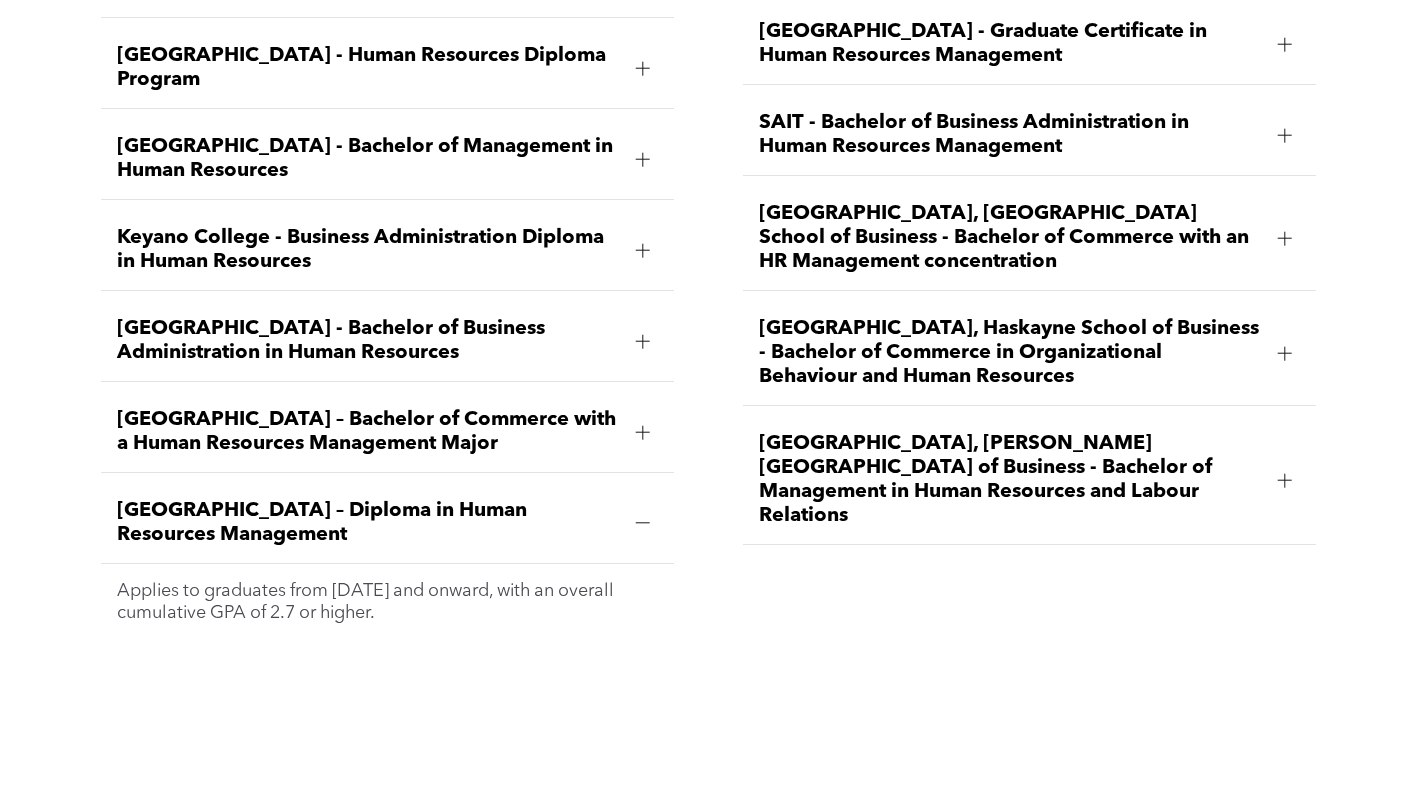 drag, startPoint x: 97, startPoint y: 427, endPoint x: 465, endPoint y: 556, distance: 389.95514 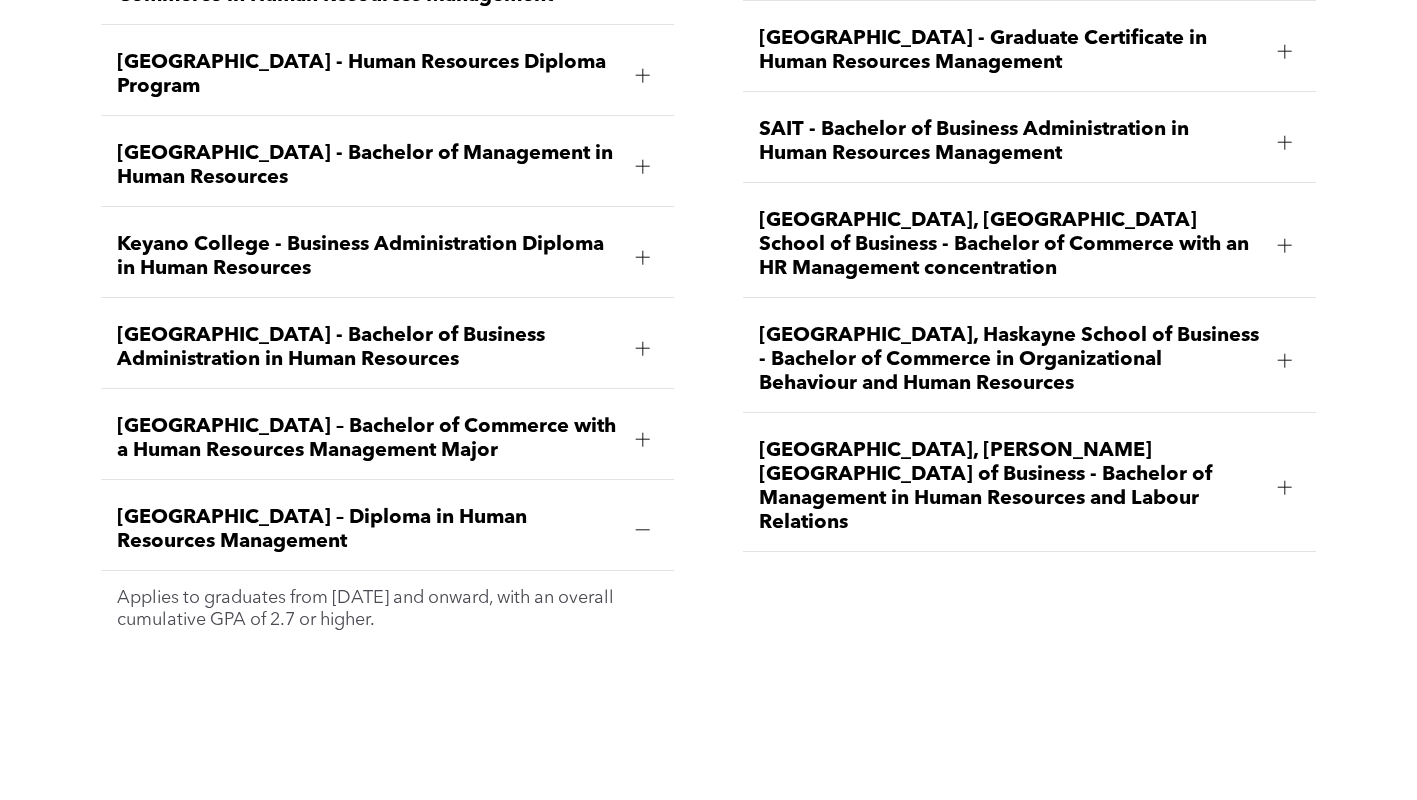 scroll, scrollTop: 3024, scrollLeft: 0, axis: vertical 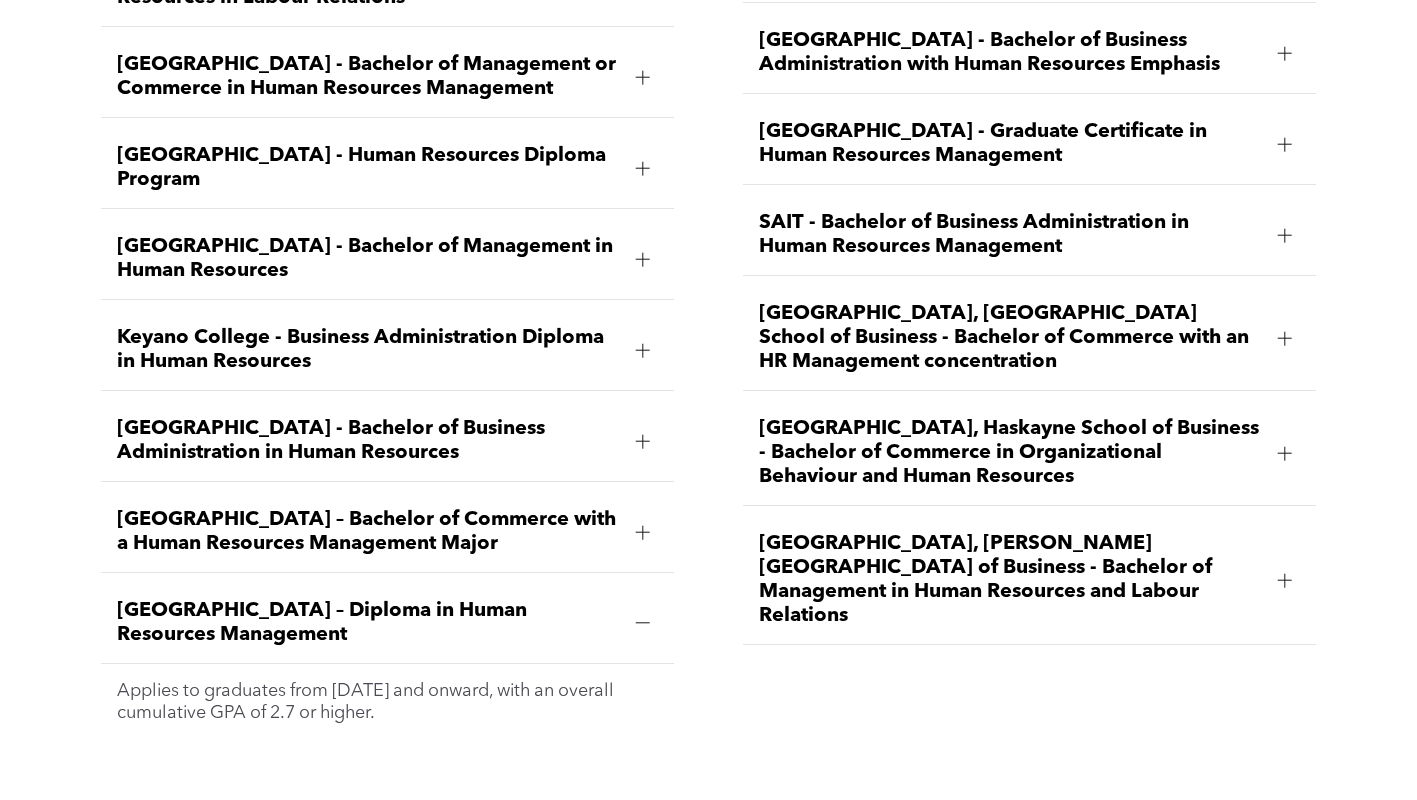click on "University of Calgary, Haskayne School of Business - Bachelor of Commerce in Organizational Behaviour and Human Resources" at bounding box center [1010, 453] 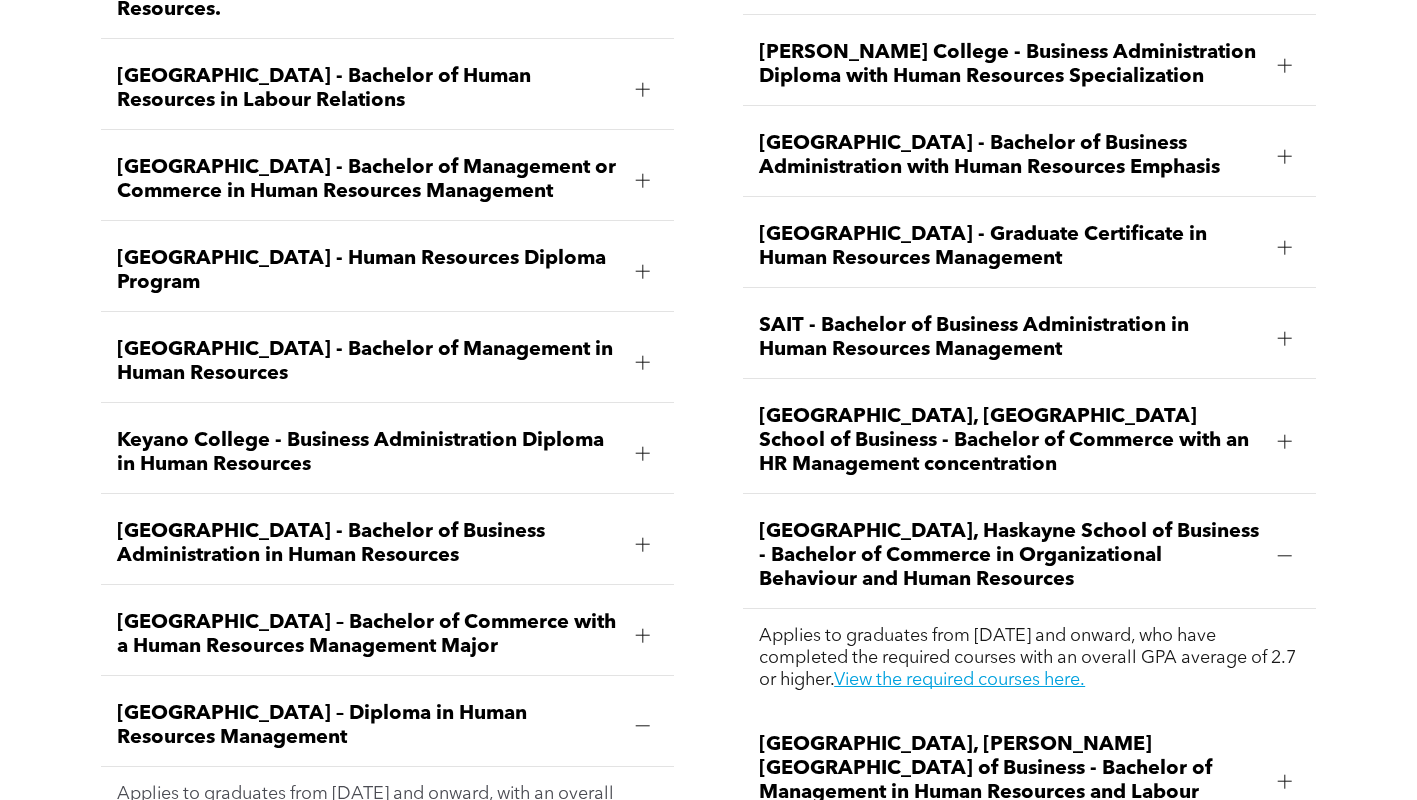 scroll, scrollTop: 2724, scrollLeft: 0, axis: vertical 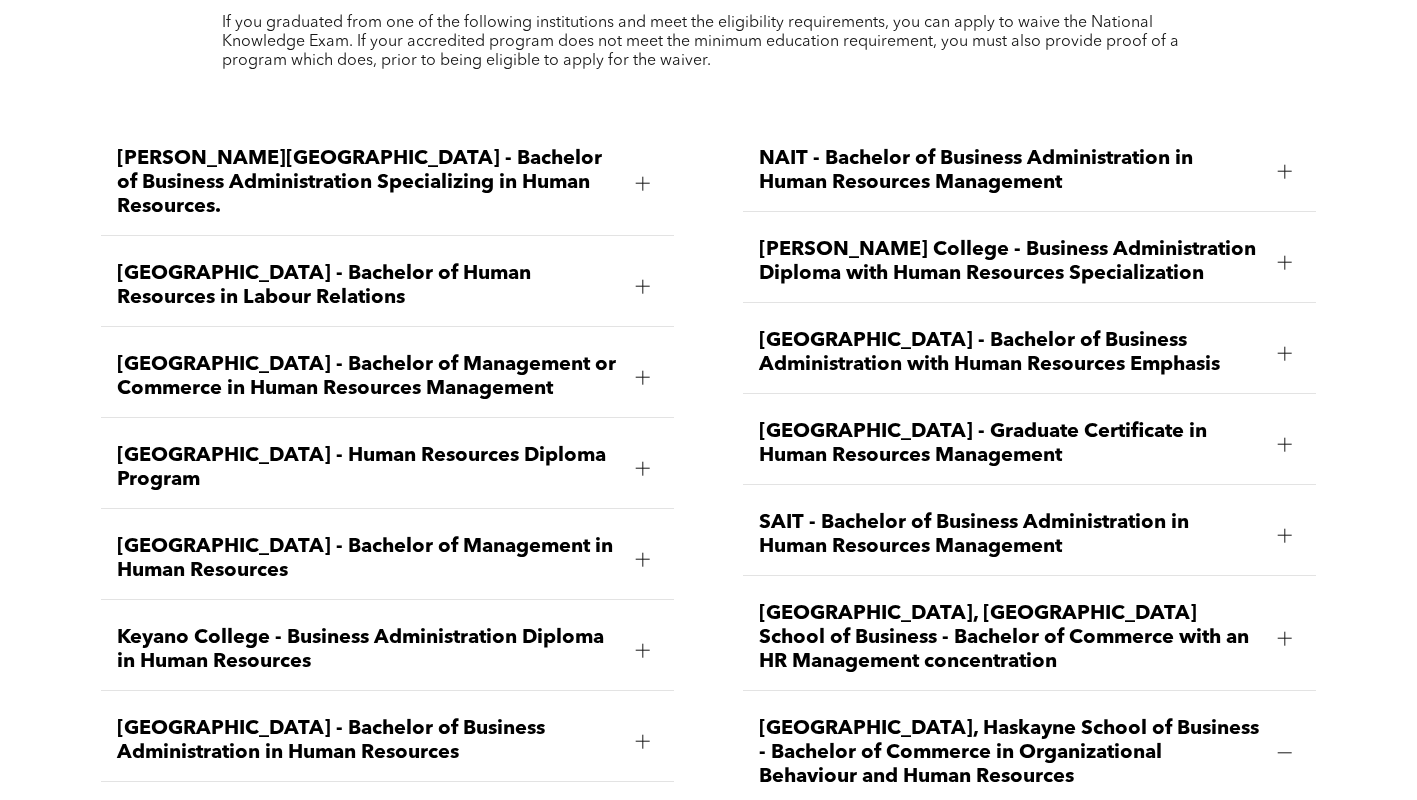 click on "Red Deer Polytechnic - Graduate Certificate in Human Resources Management" at bounding box center [1010, 444] 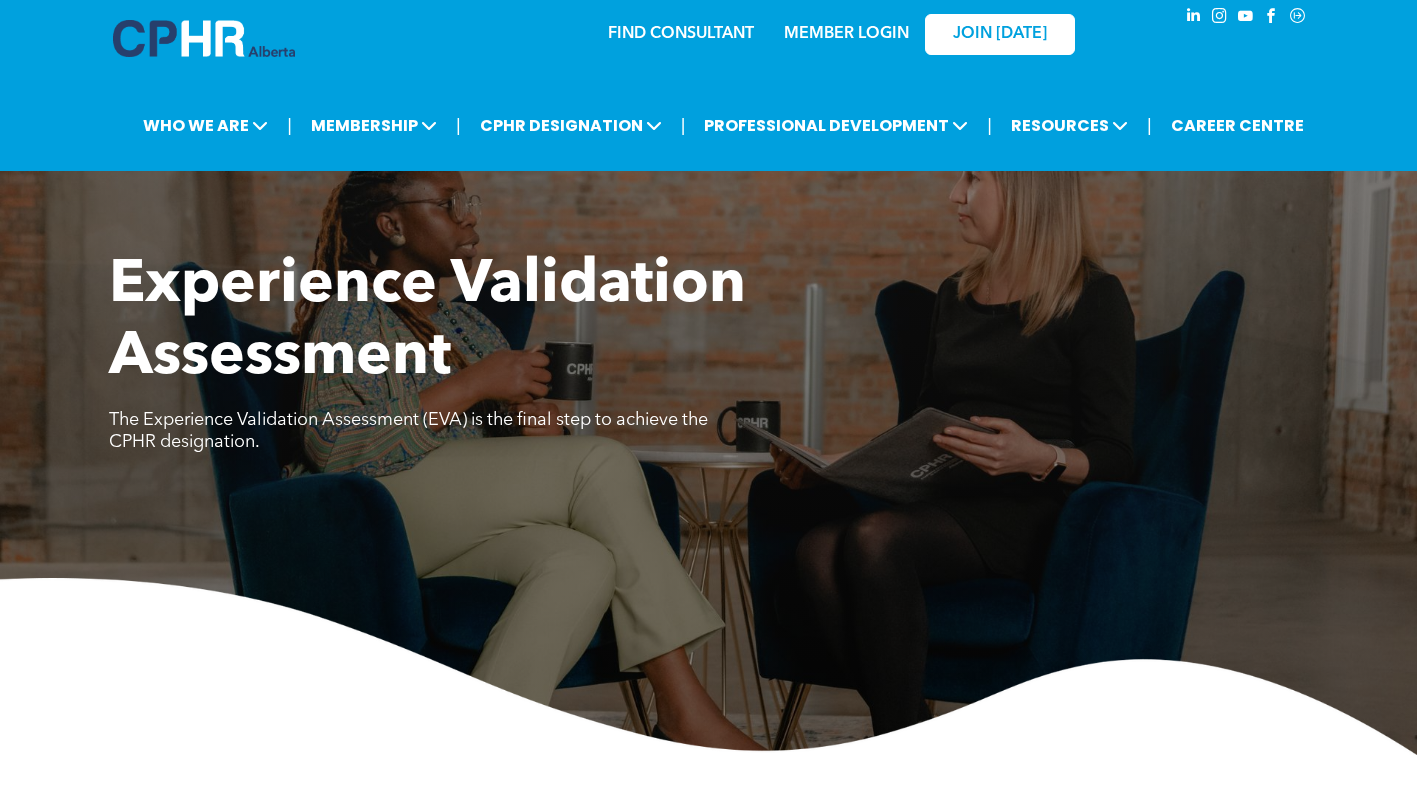scroll, scrollTop: 0, scrollLeft: 0, axis: both 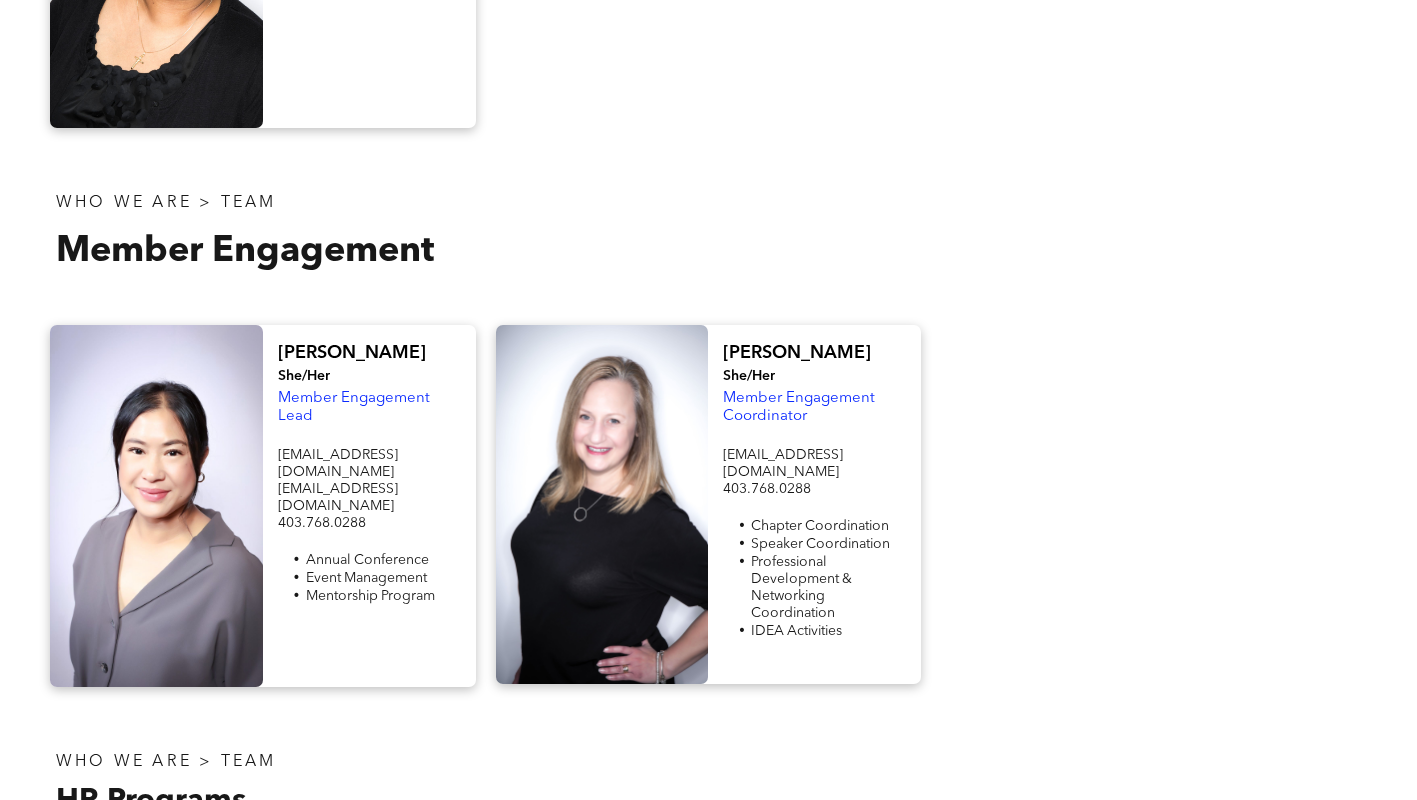 click on "Lynda She/Her
Member Engagement Lead   cphrab-conference@cphrab.ca mentorship@cphrab.ca 403.768.0288   Annual Conference Event Management Mentorship Program
Nicole She/Her
Member Engagement Coordinator   events@cphrab.ca 403.768.0288   Chapter Coordination Speaker Coordination Professional Development & Networking Coordination IDEA Activities" at bounding box center [708, 506] 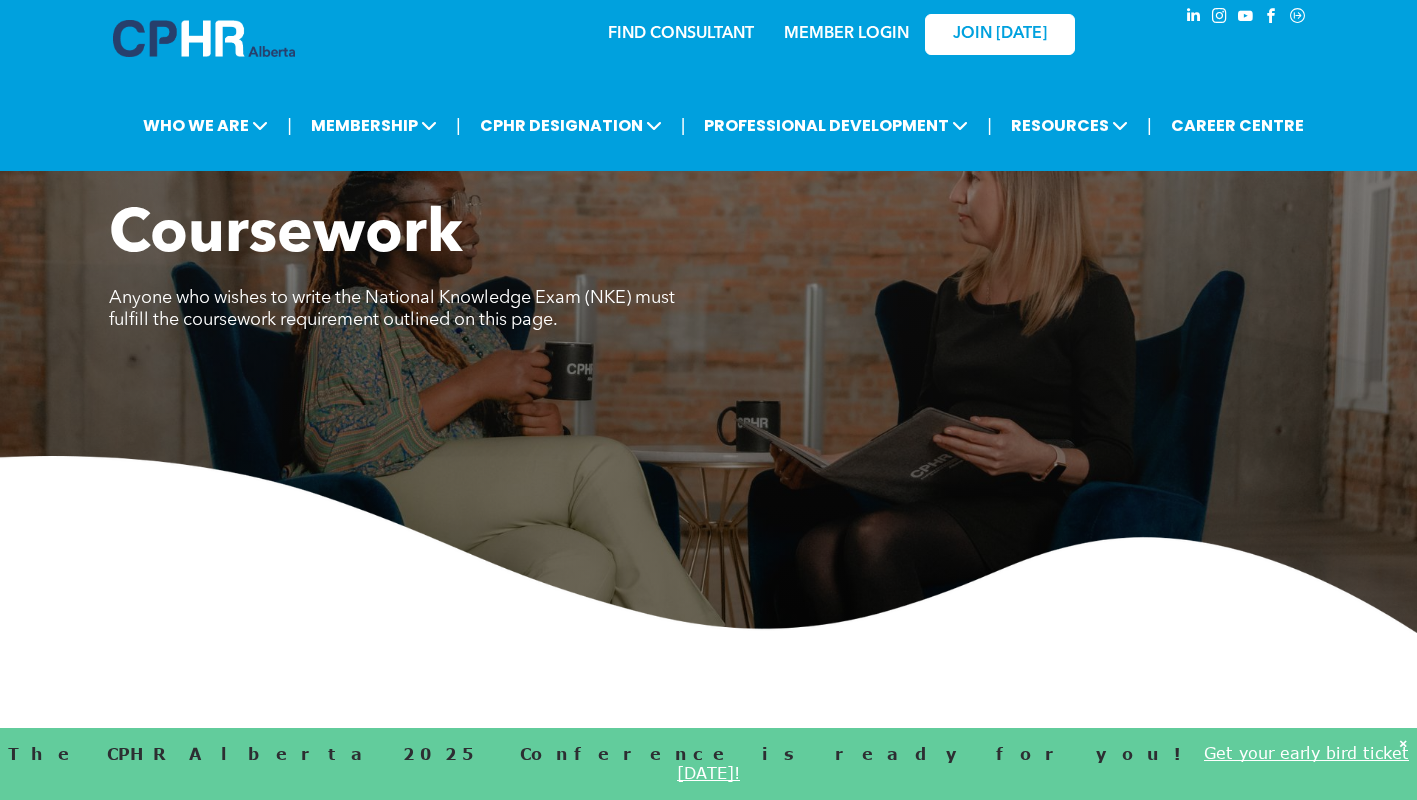 scroll, scrollTop: 1600, scrollLeft: 0, axis: vertical 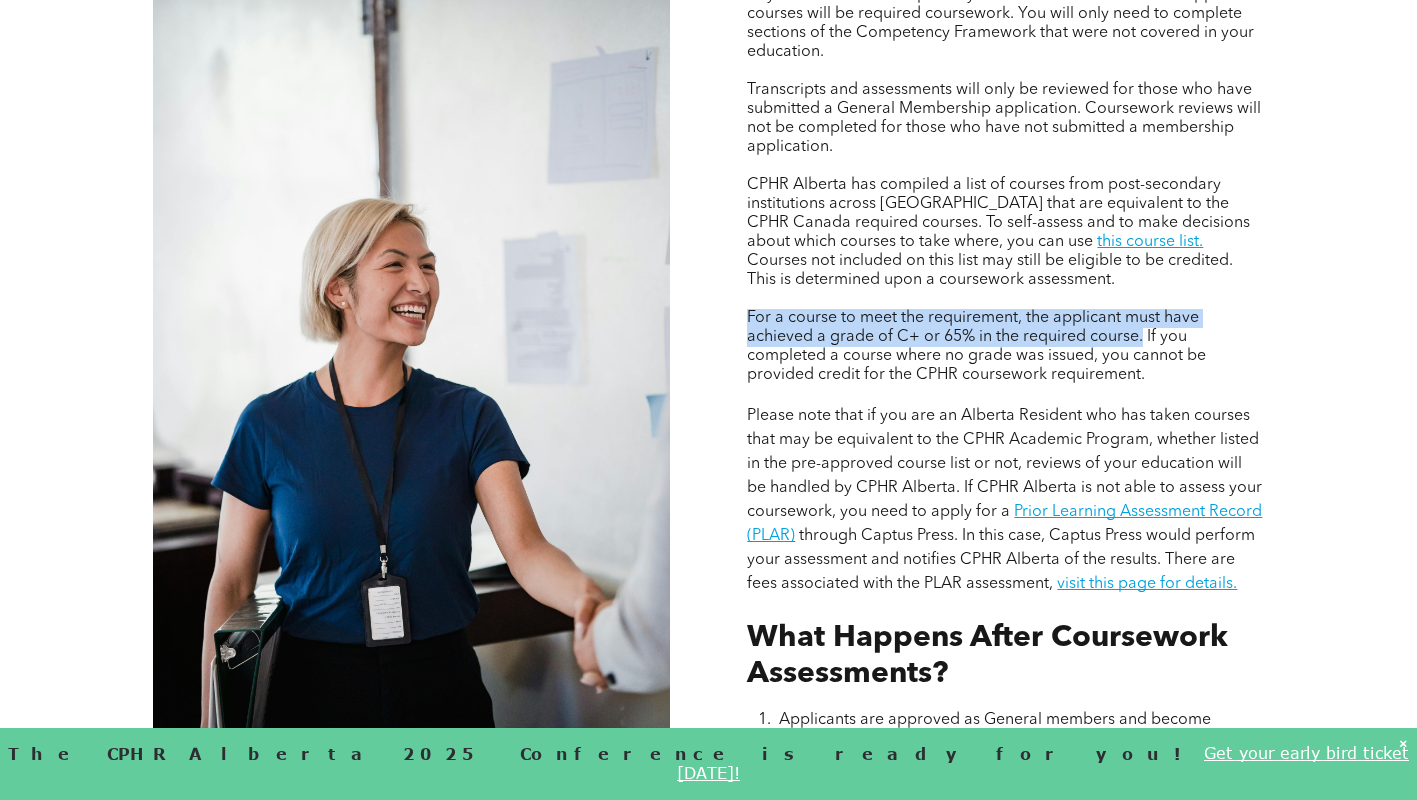 drag, startPoint x: 639, startPoint y: 546, endPoint x: 429, endPoint y: 706, distance: 264.00757 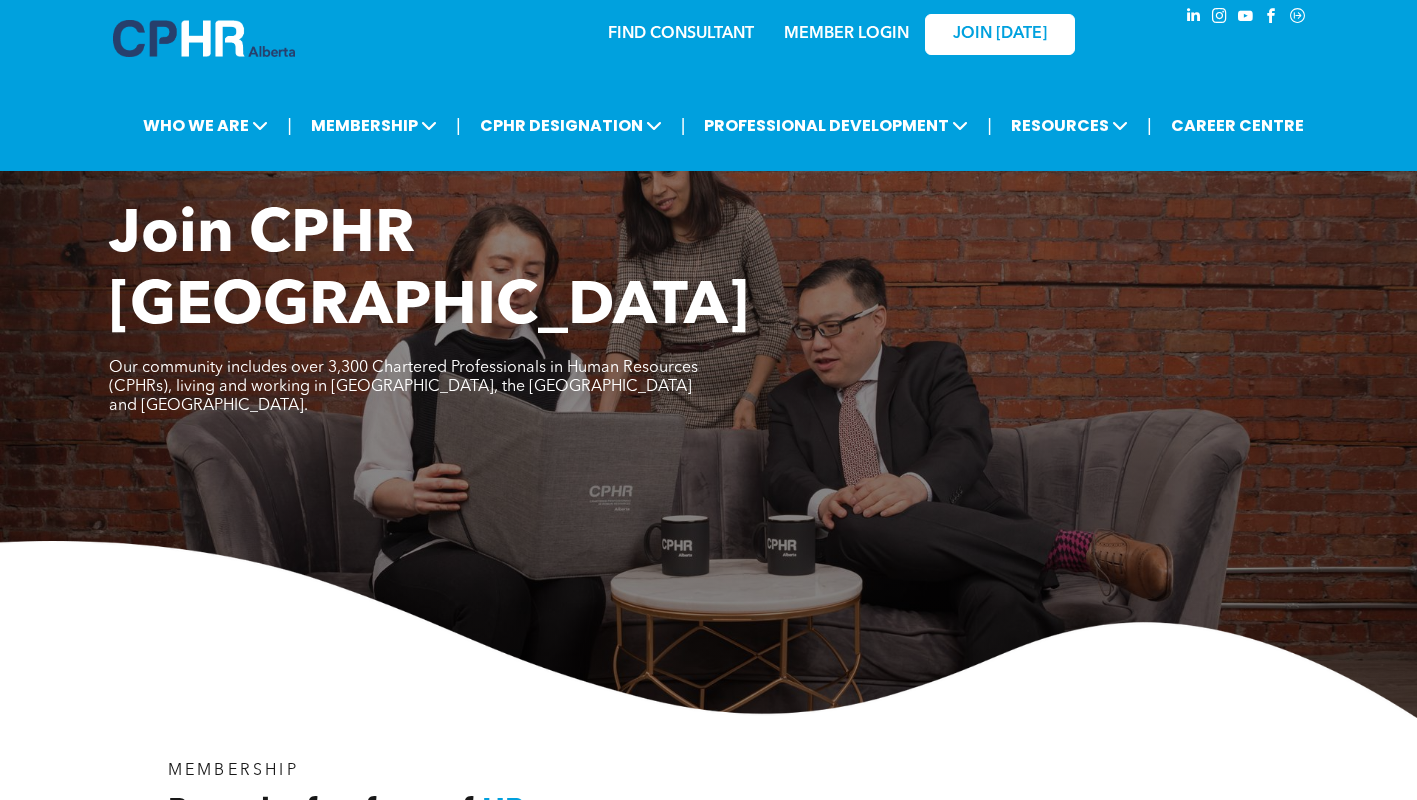 scroll, scrollTop: 0, scrollLeft: 0, axis: both 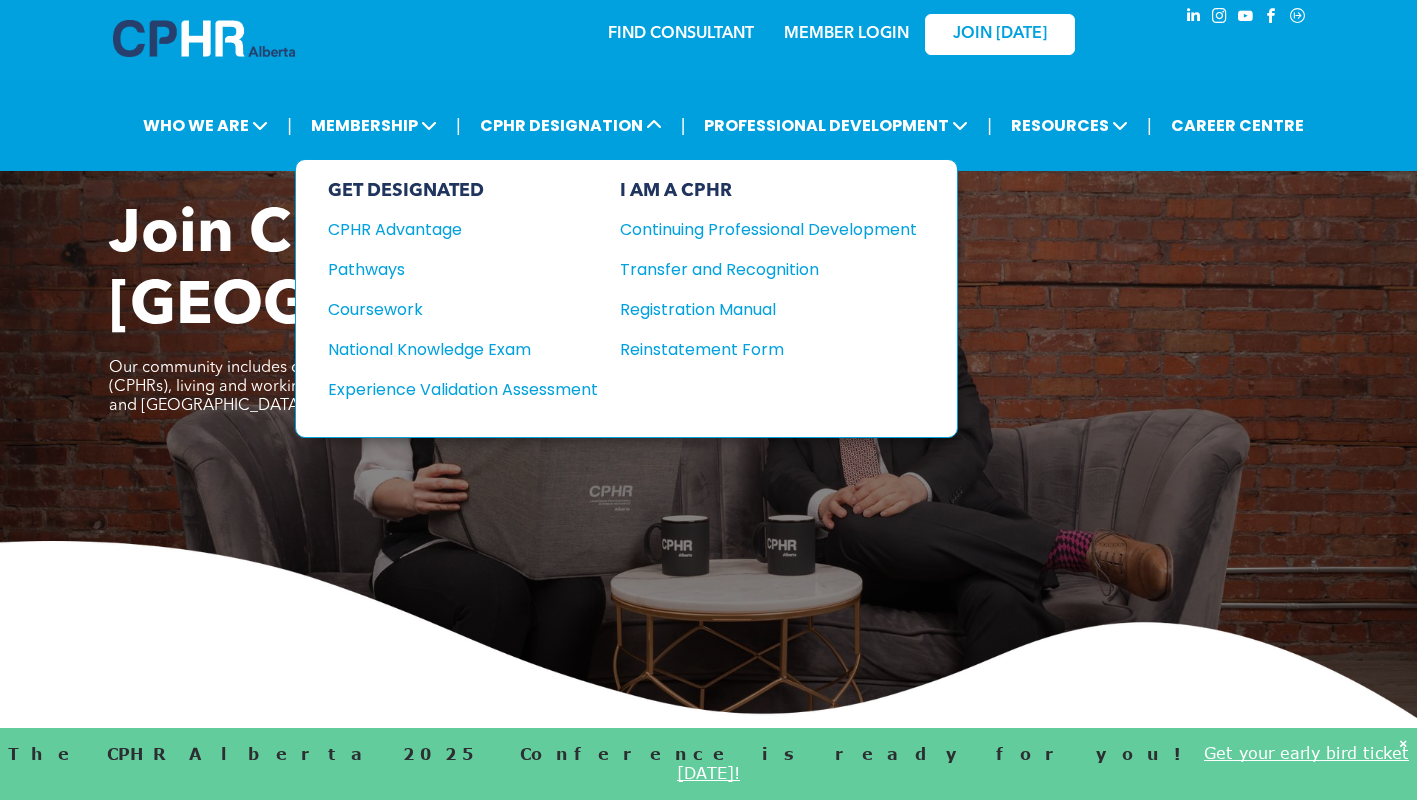 drag, startPoint x: 431, startPoint y: 381, endPoint x: 475, endPoint y: 275, distance: 114.76933 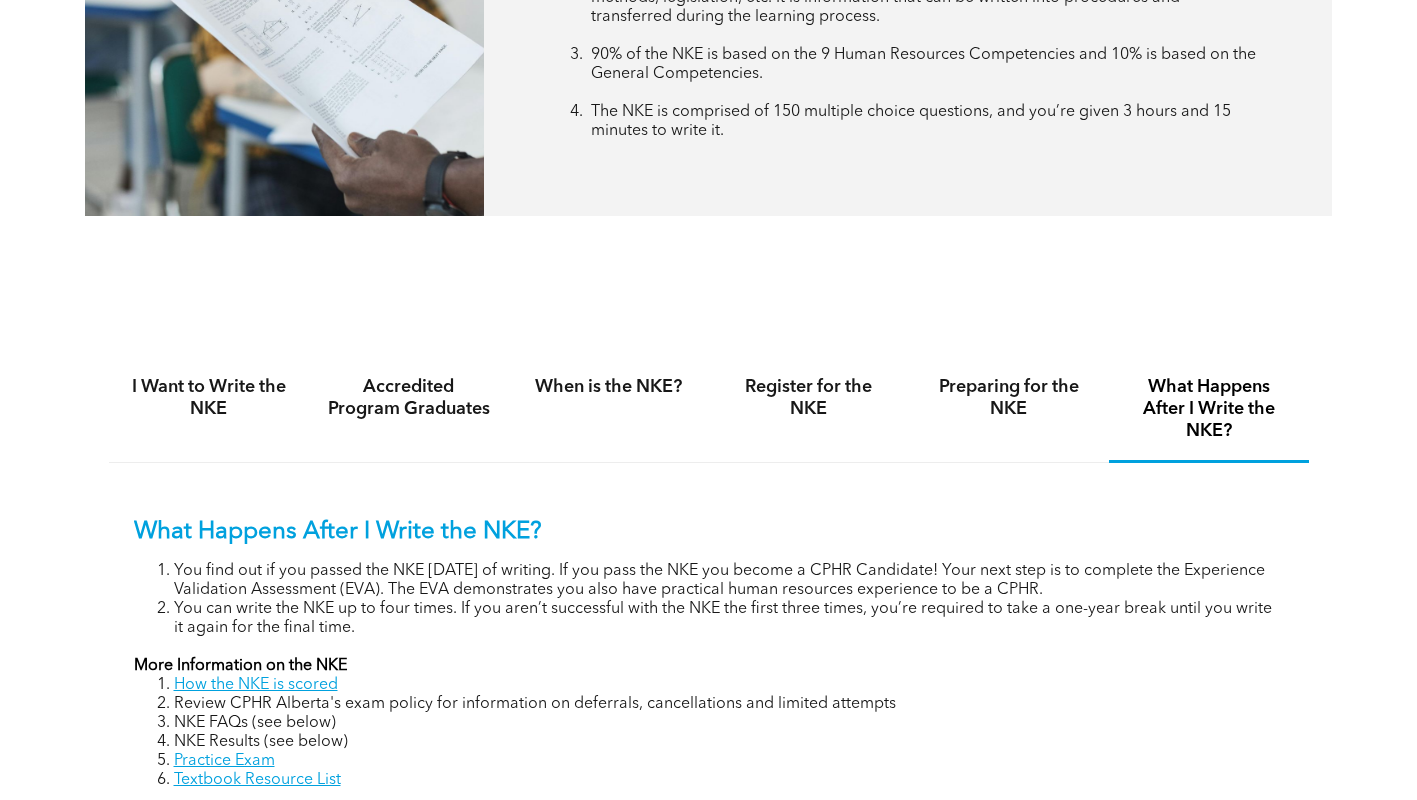 scroll, scrollTop: 1300, scrollLeft: 0, axis: vertical 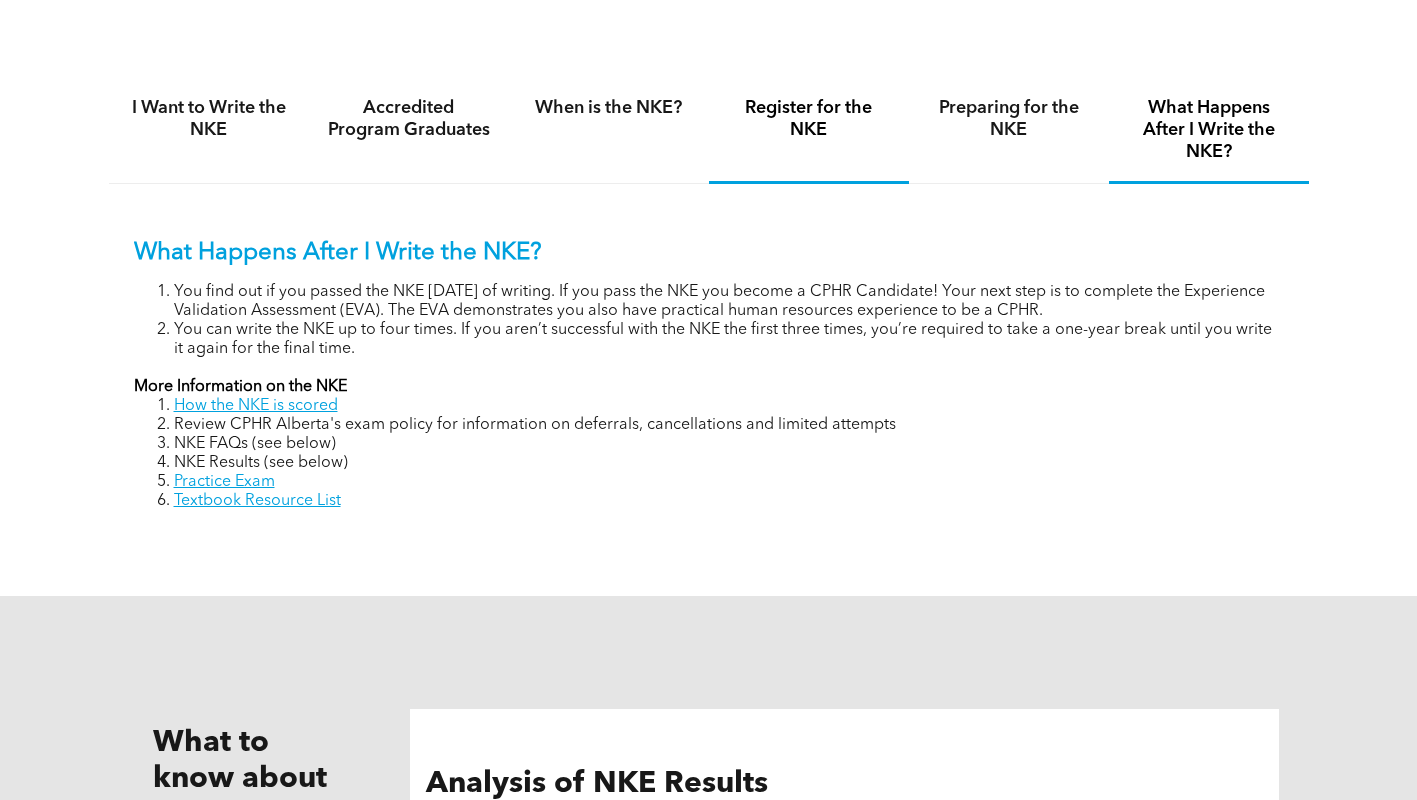 click on "Register for the NKE" at bounding box center (809, 119) 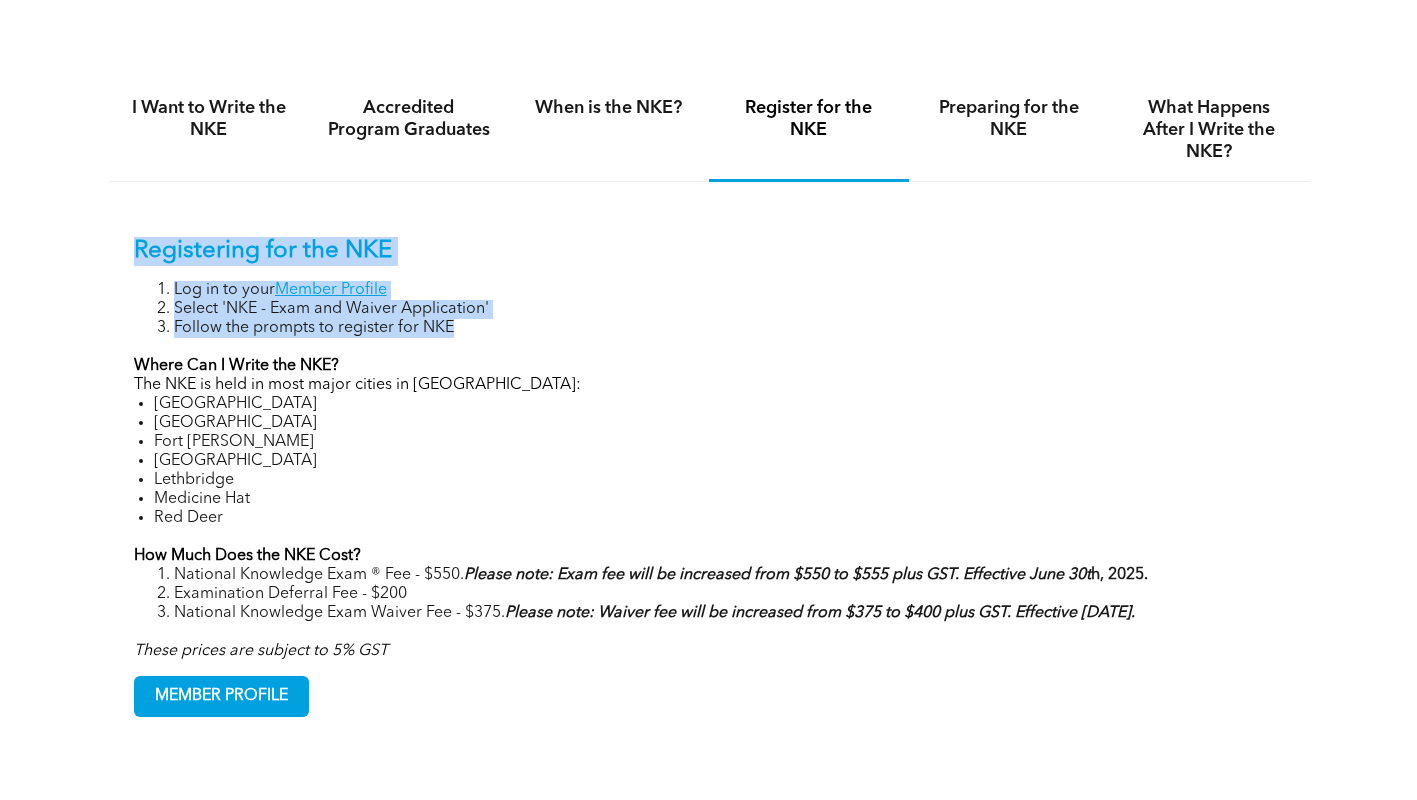 drag, startPoint x: 131, startPoint y: 250, endPoint x: 561, endPoint y: 353, distance: 442.164 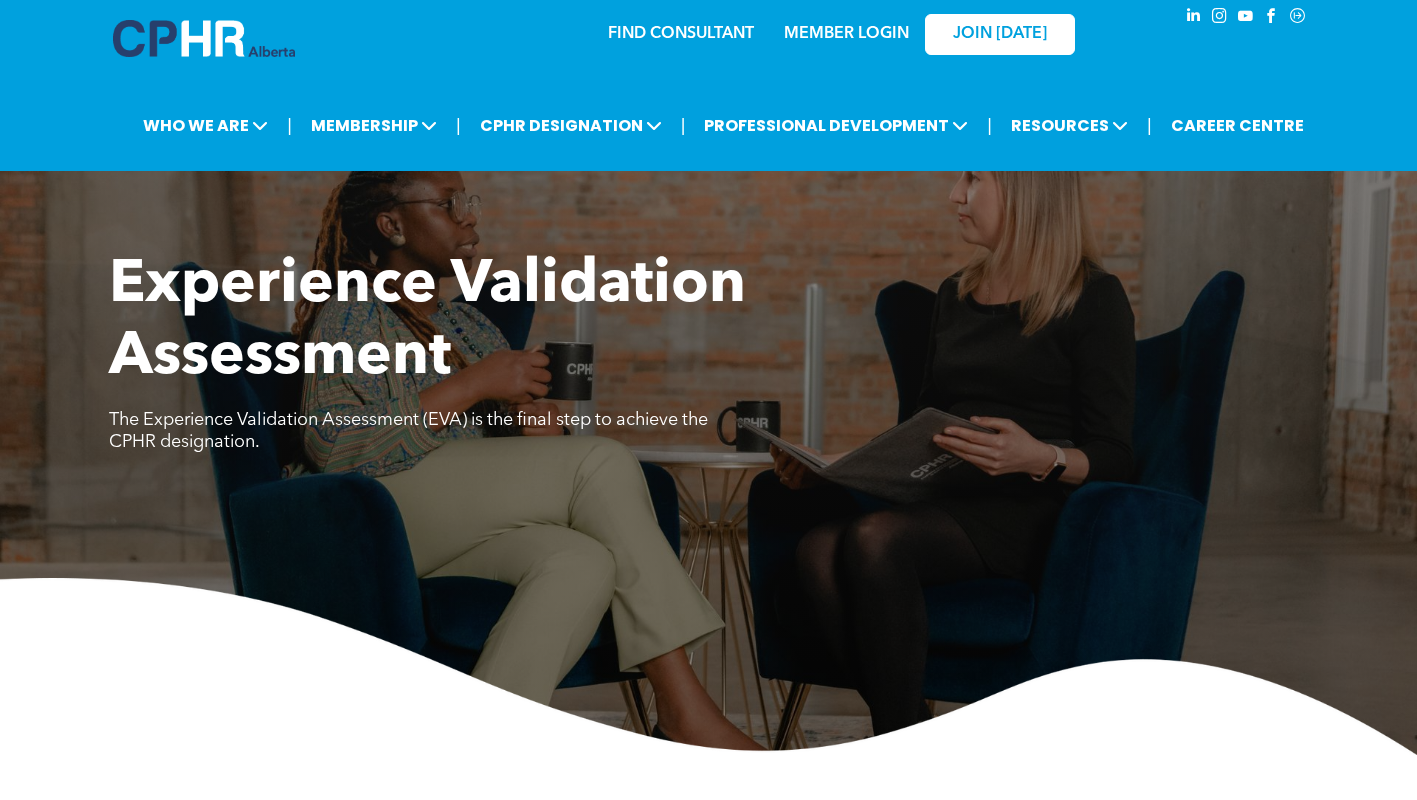 scroll, scrollTop: 0, scrollLeft: 0, axis: both 